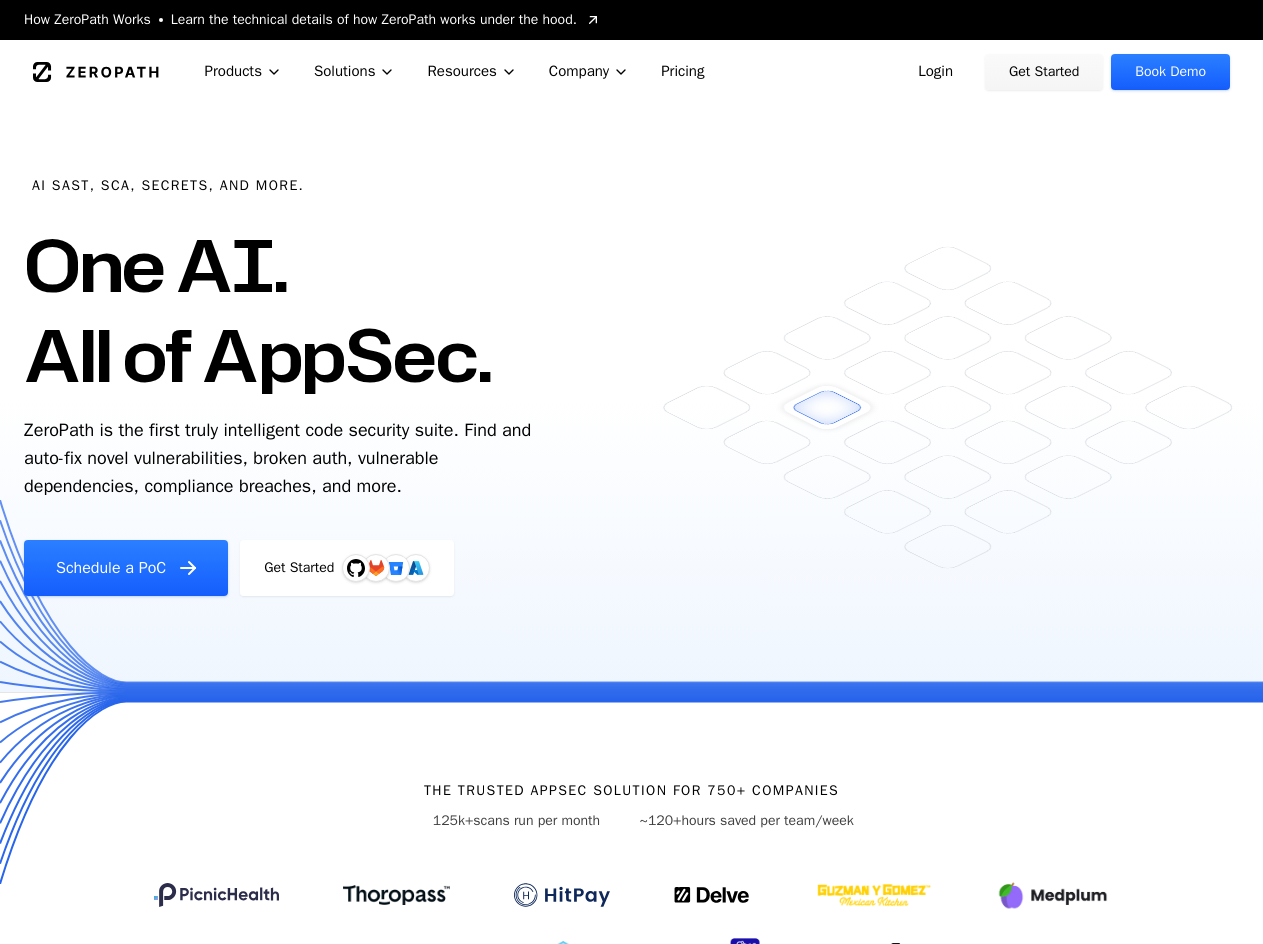 scroll, scrollTop: 0, scrollLeft: 0, axis: both 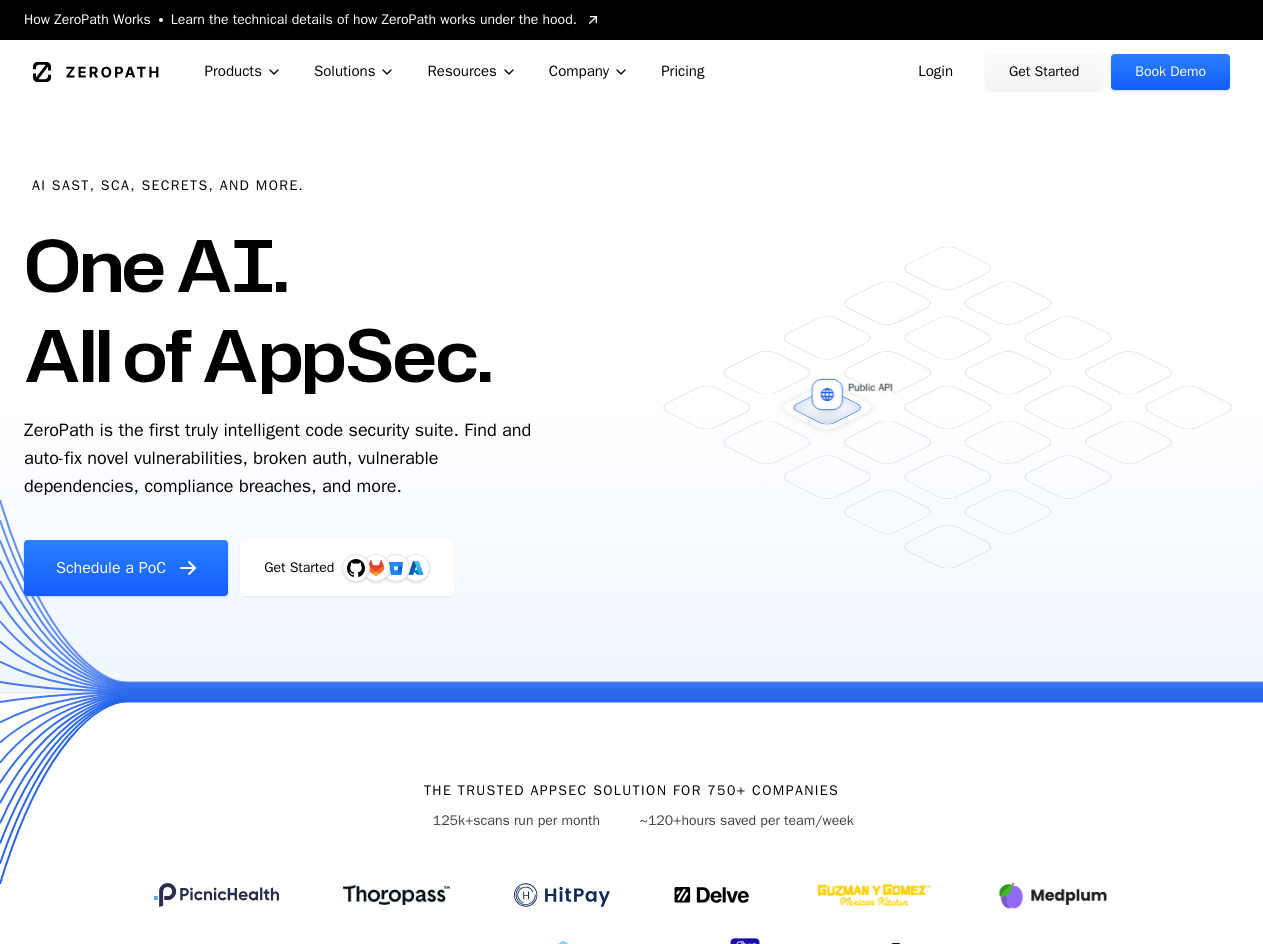 click on "Login" at bounding box center [935, 72] 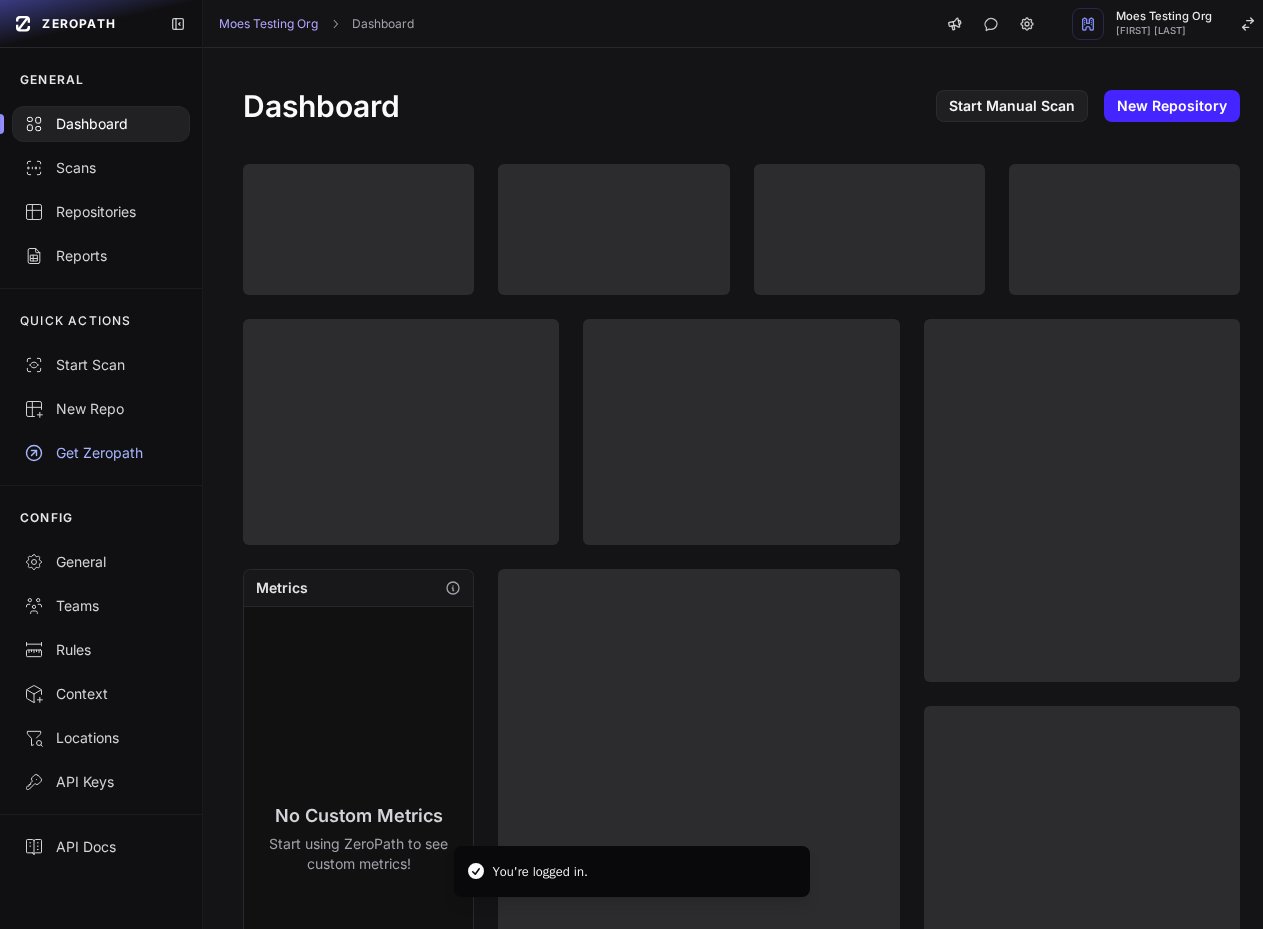 scroll, scrollTop: 0, scrollLeft: 0, axis: both 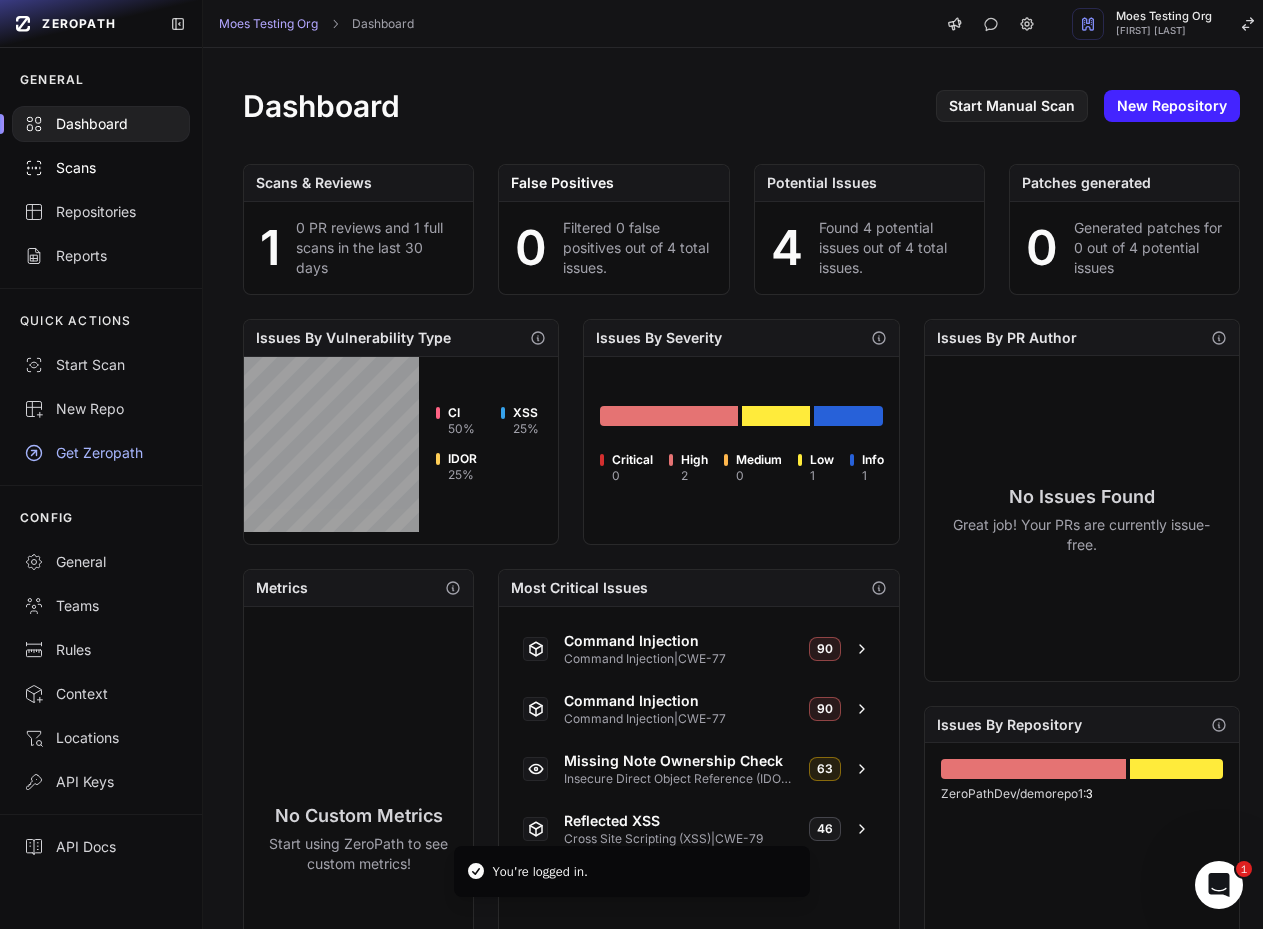 click on "Scans" at bounding box center (101, 168) 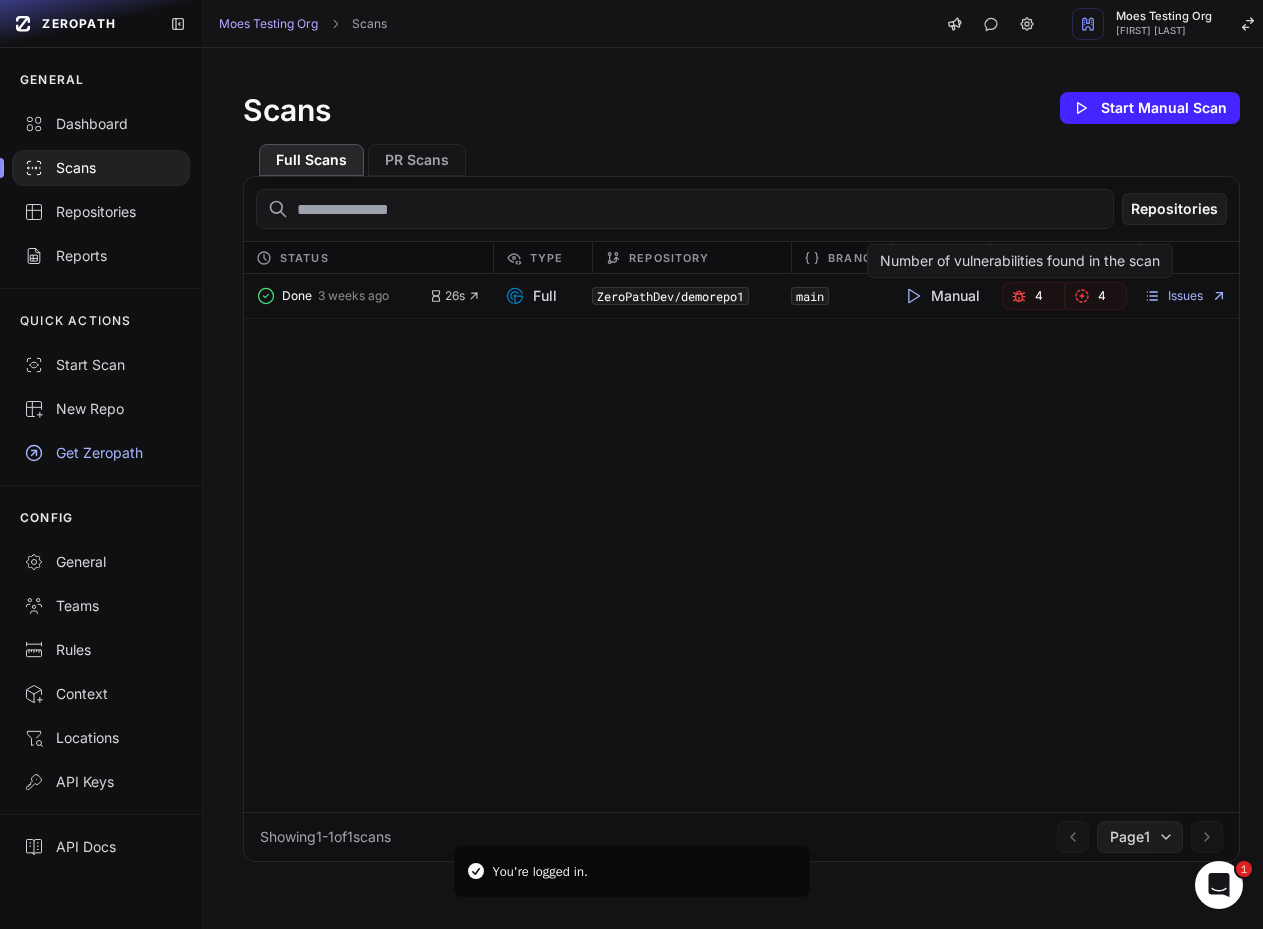 click 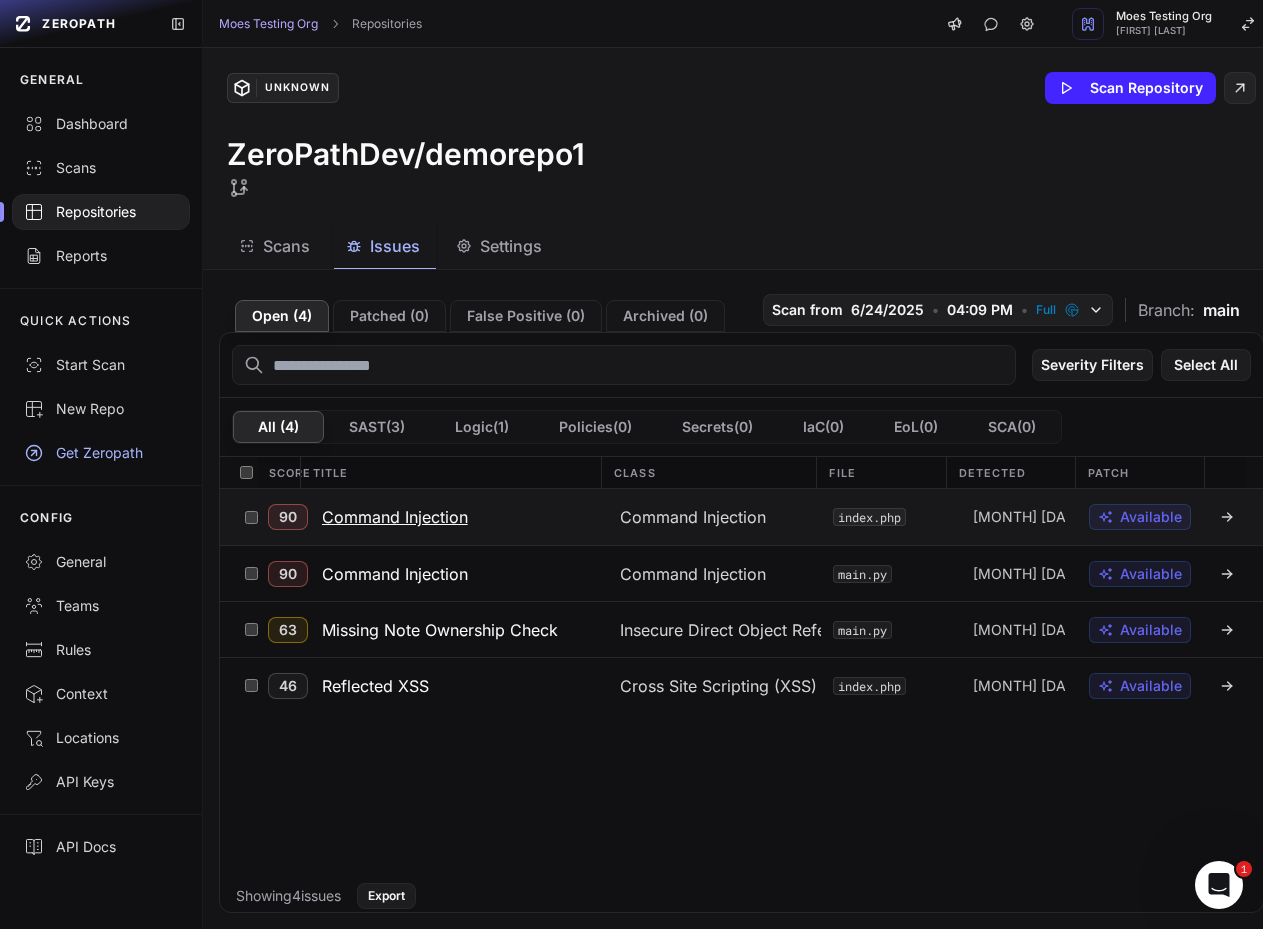 click on "Command Injection" 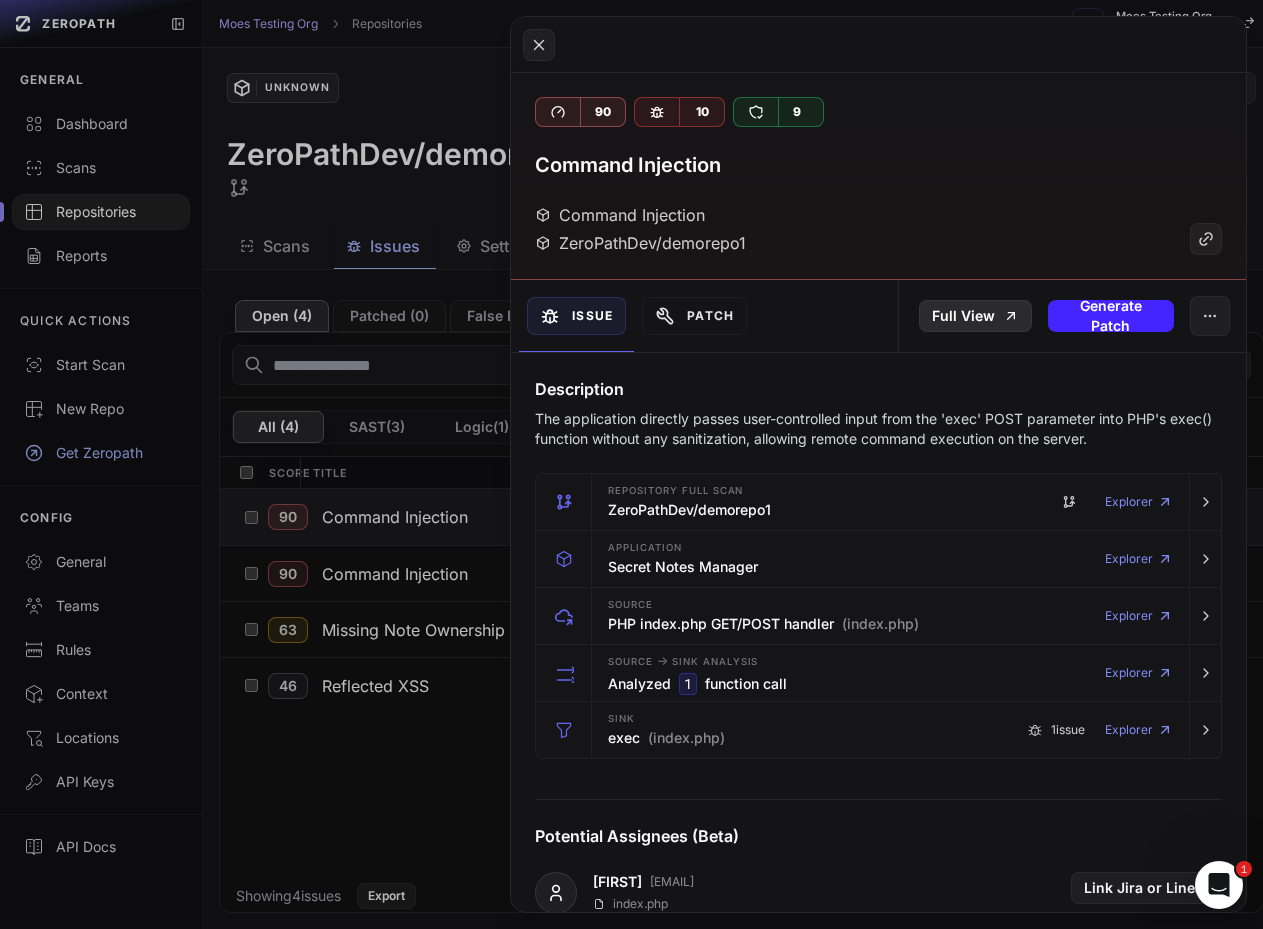 click on "Full View" at bounding box center [975, 316] 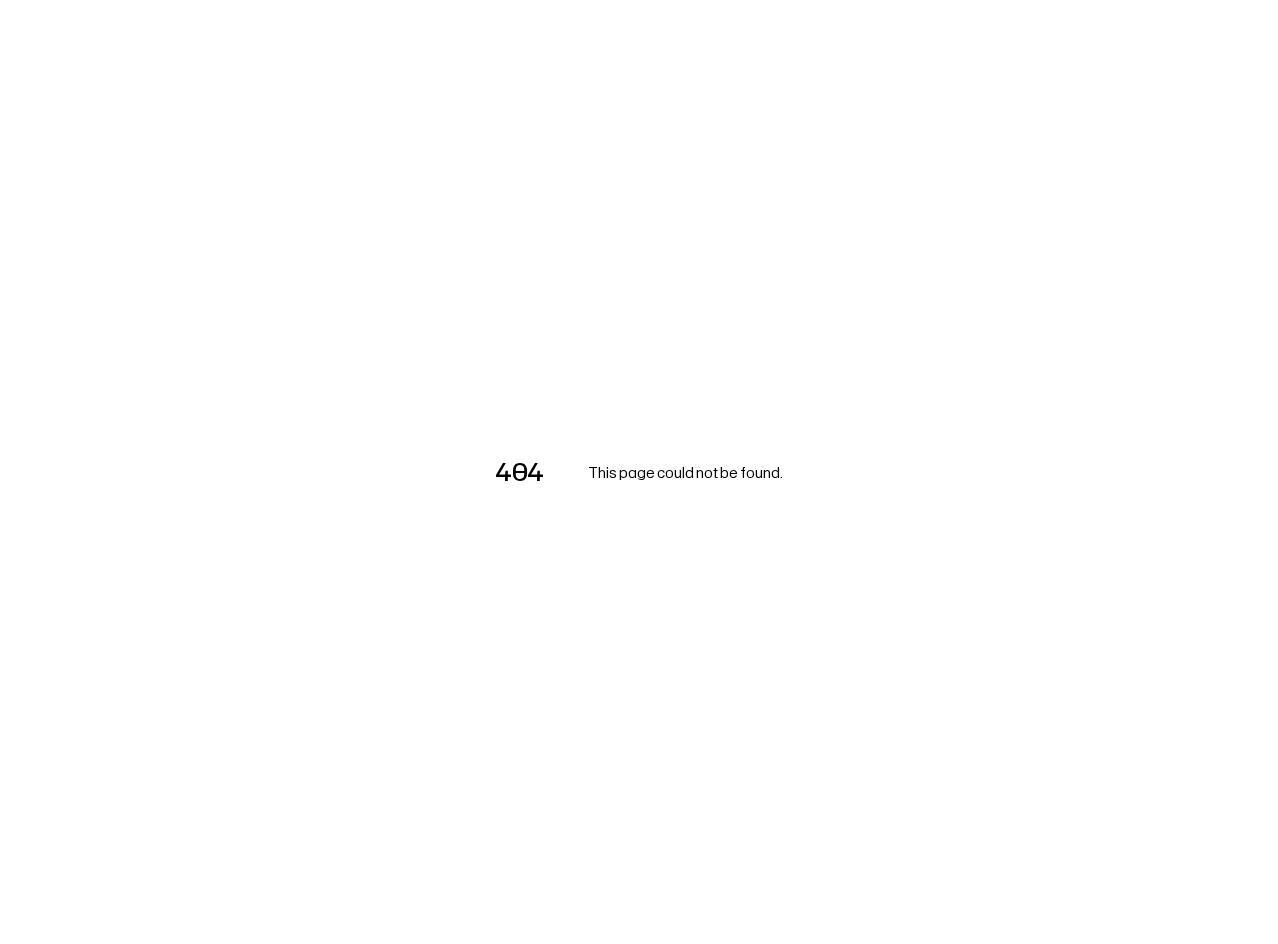 scroll, scrollTop: 0, scrollLeft: 0, axis: both 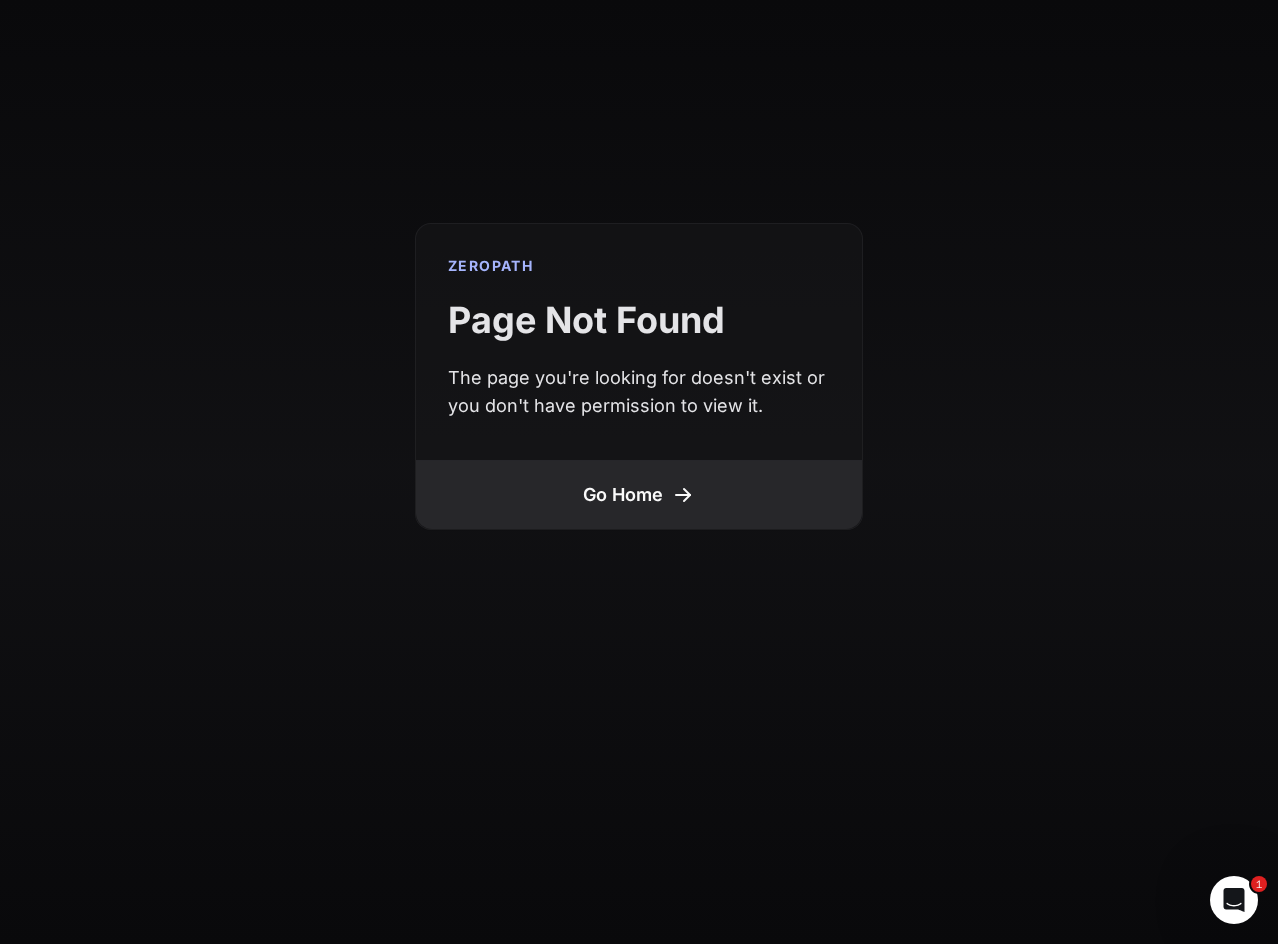 drag, startPoint x: 264, startPoint y: 62, endPoint x: 250, endPoint y: 54, distance: 16.124516 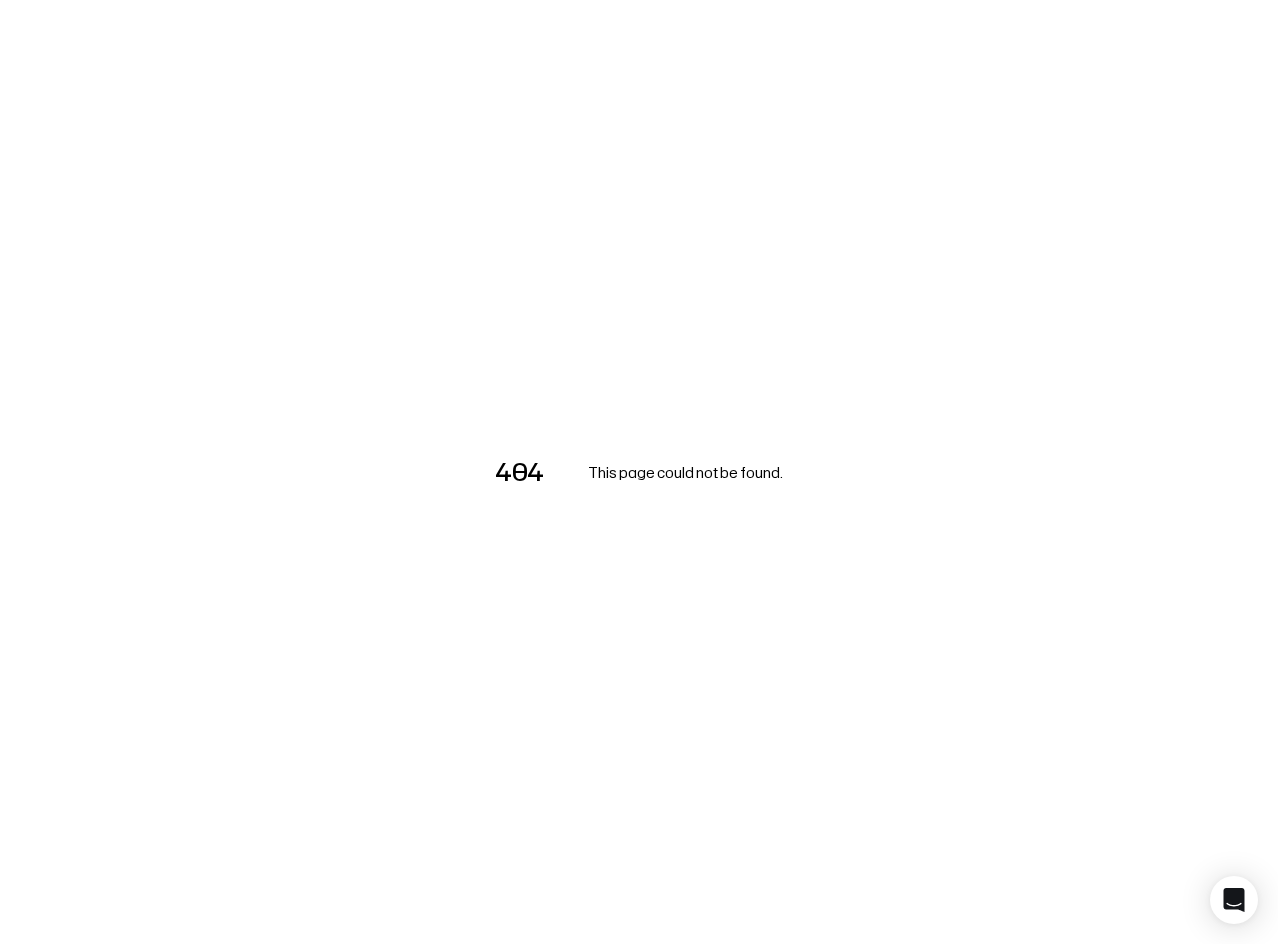 scroll, scrollTop: 0, scrollLeft: 0, axis: both 